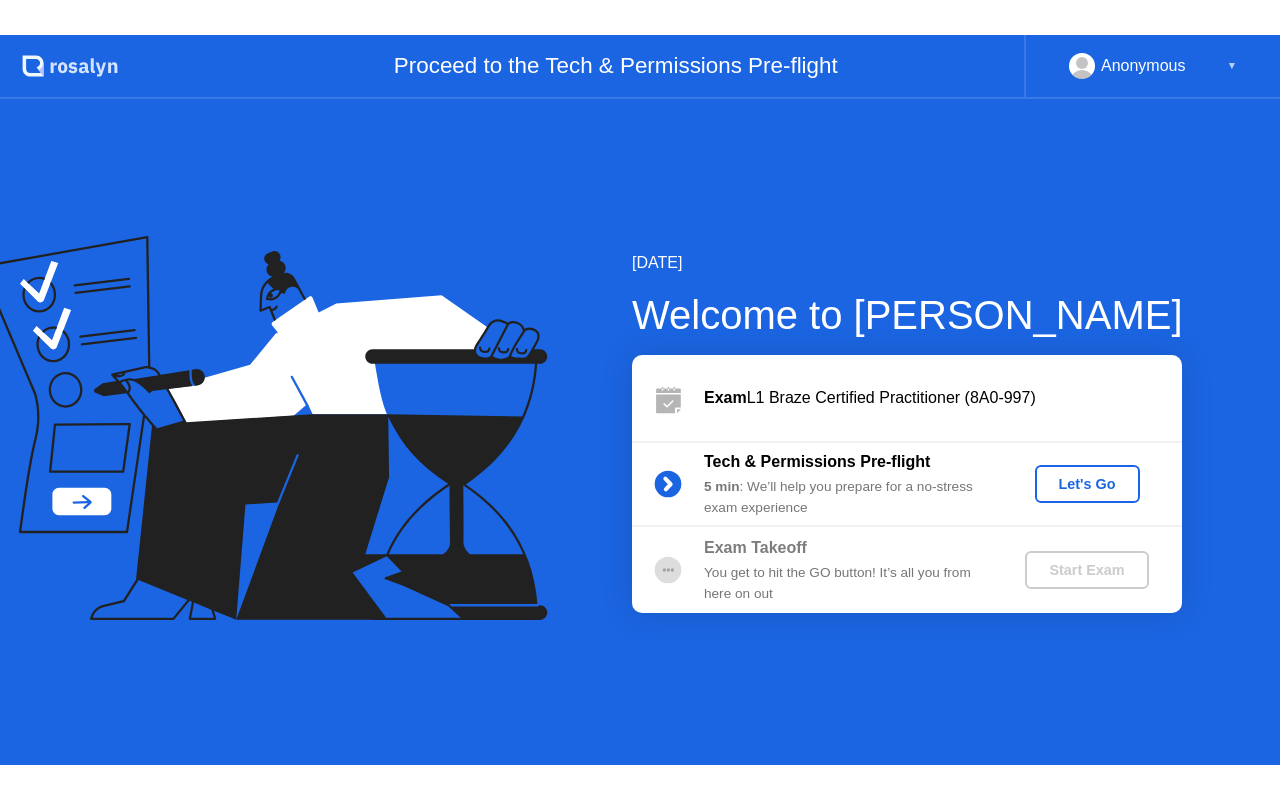 scroll, scrollTop: 0, scrollLeft: 0, axis: both 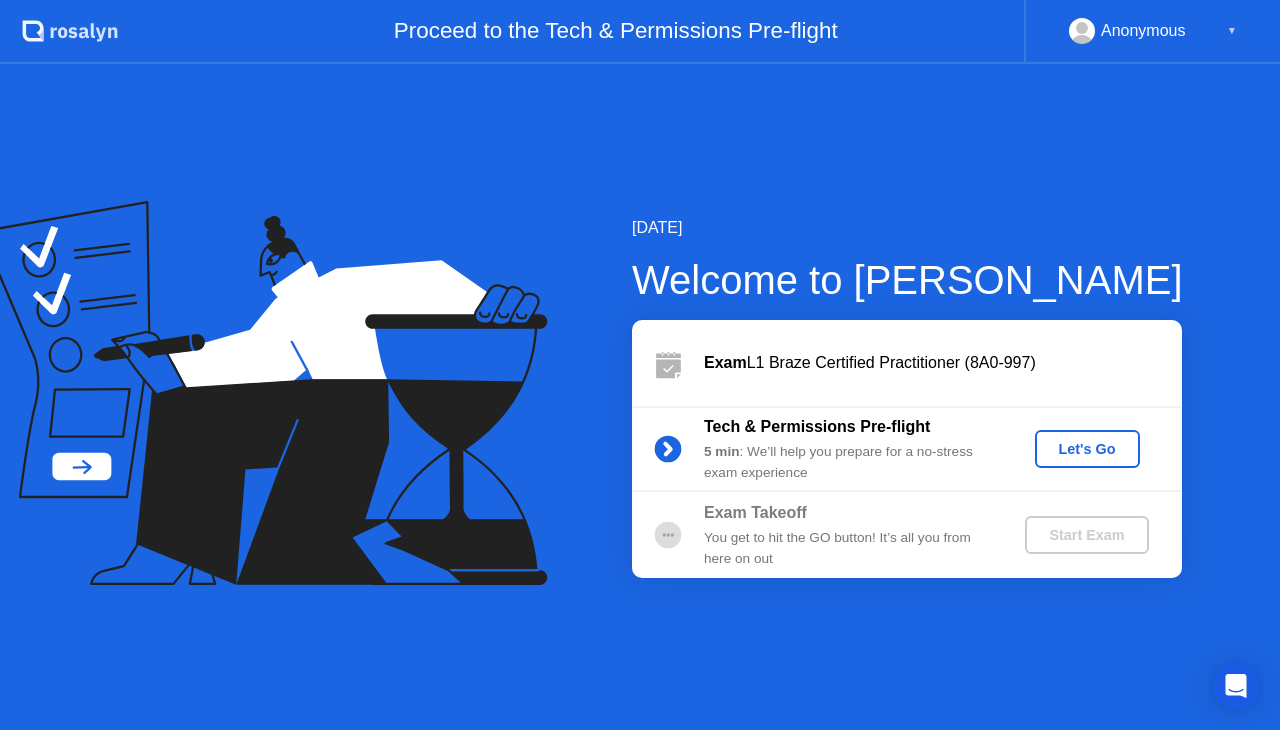 click on "Let's Go" 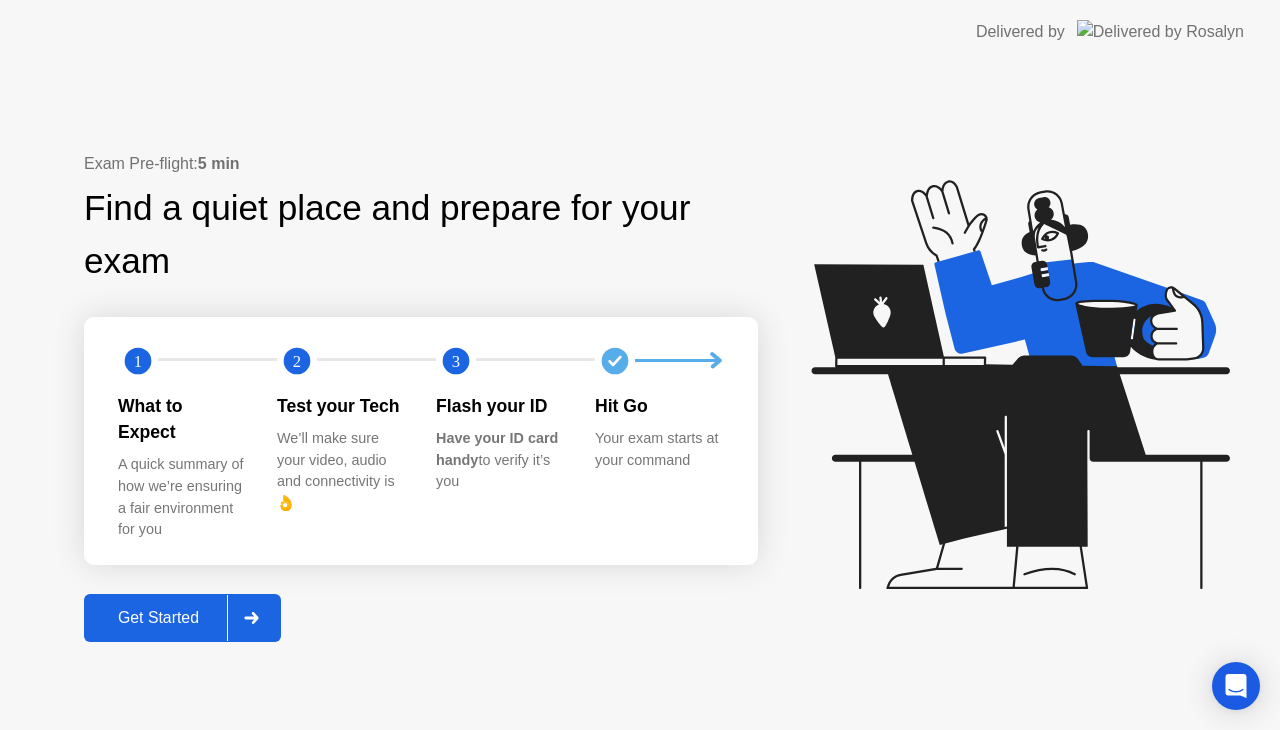 click 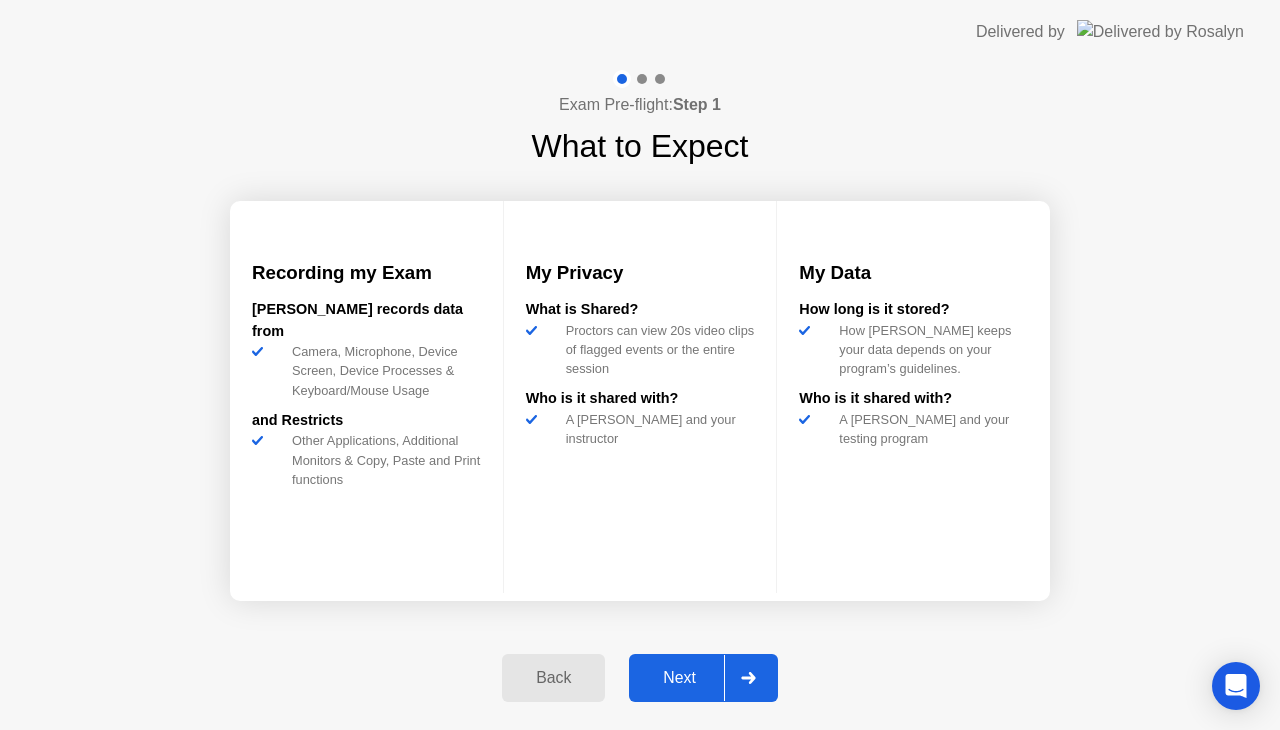 click on "Next" 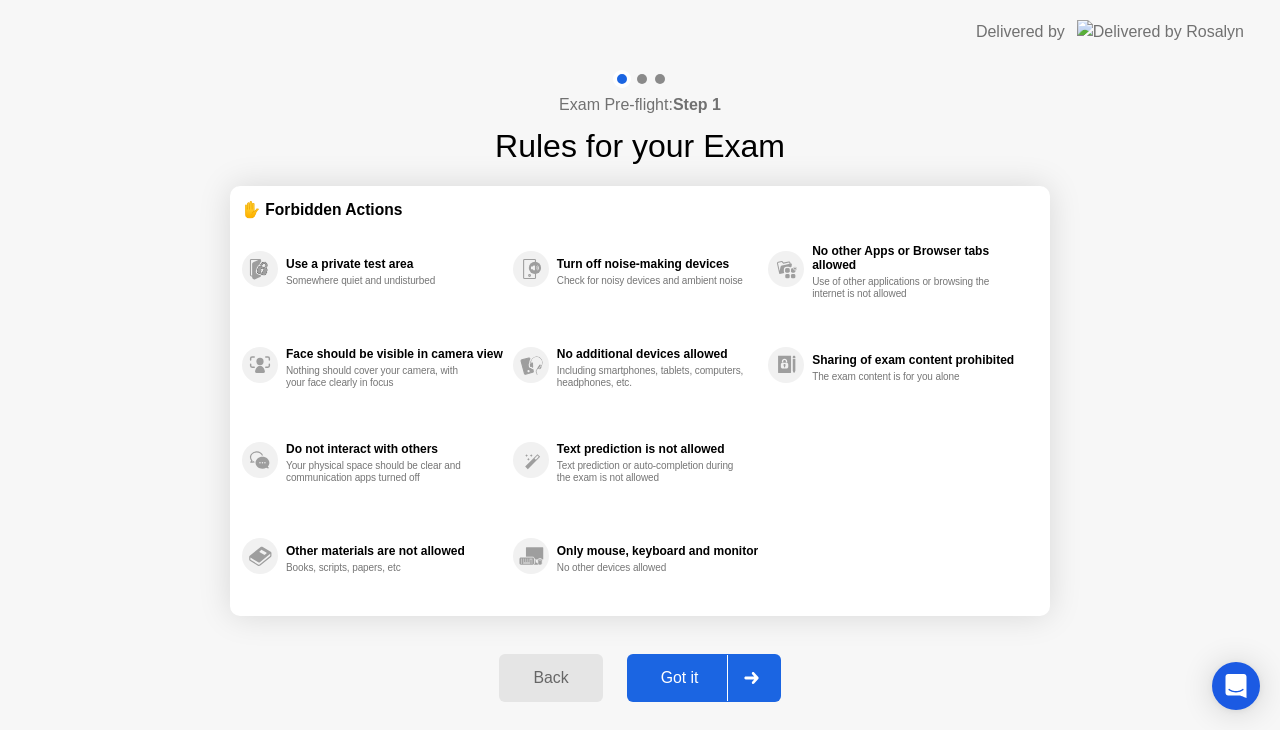 click on "Got it" 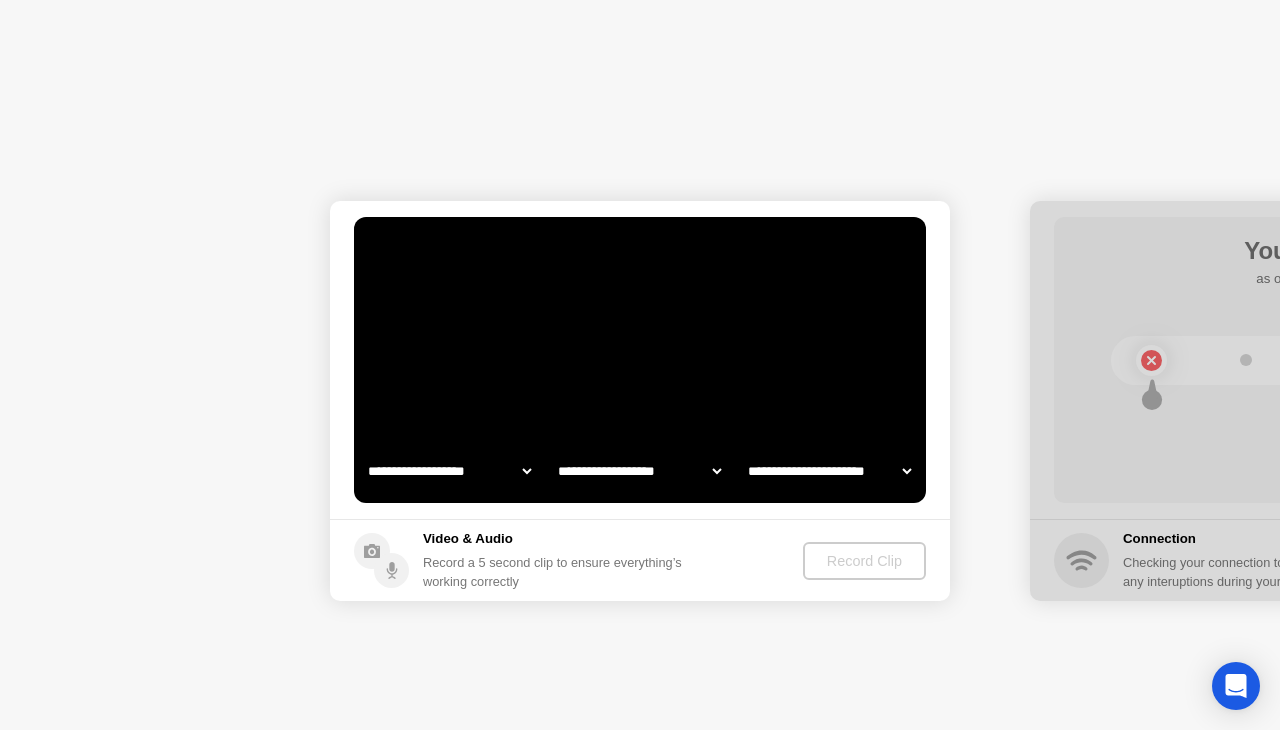 select on "**********" 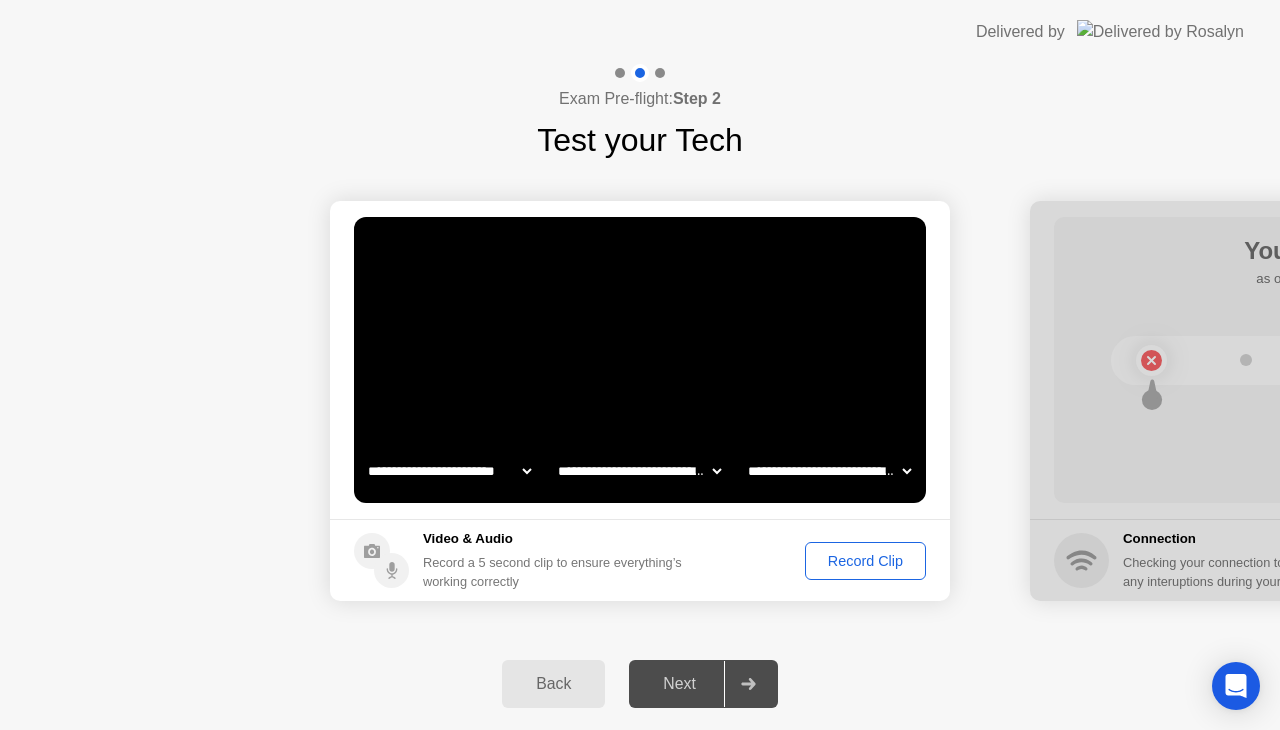click on "Record Clip" 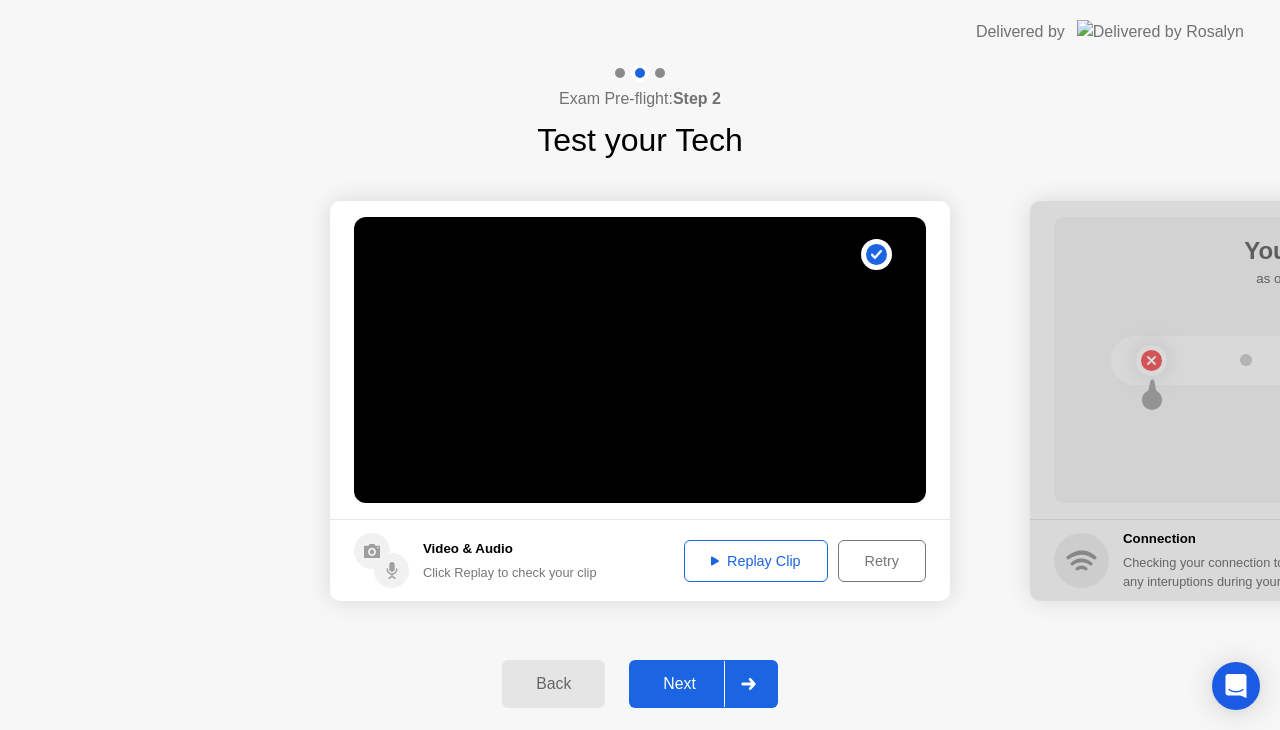 click on "Next" 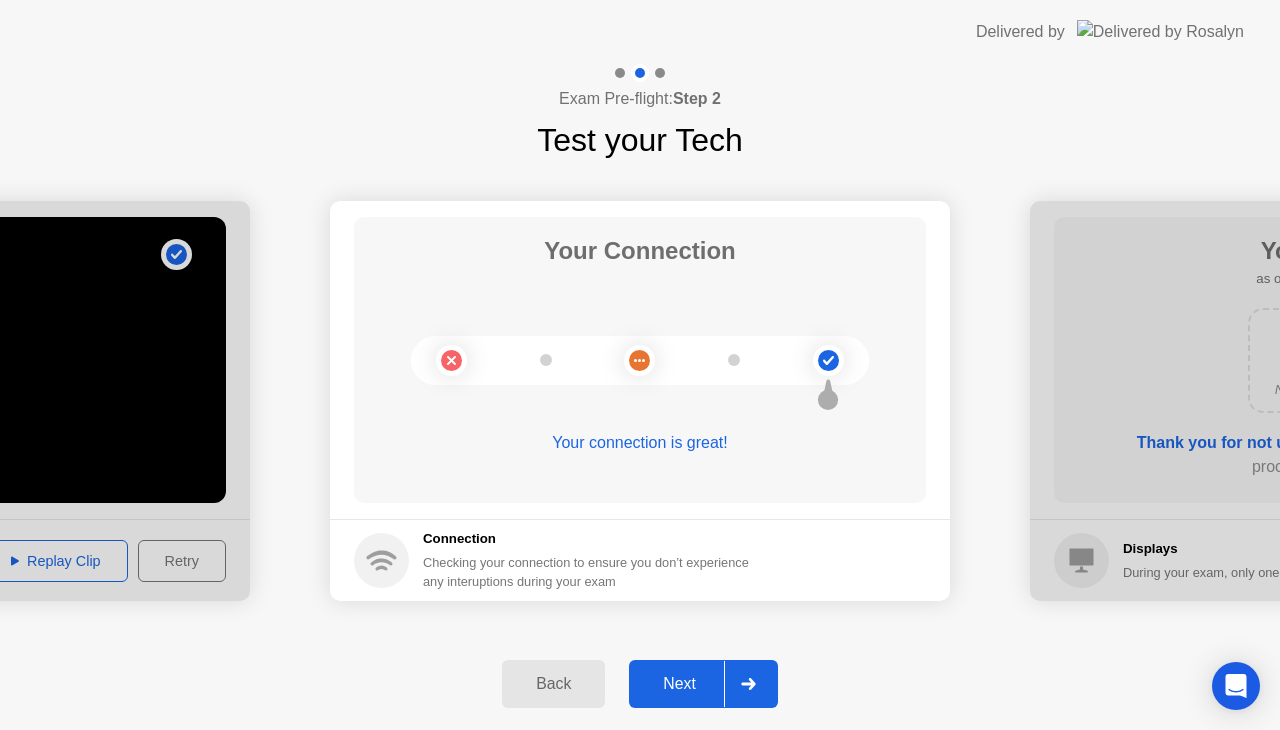 click on "Next" 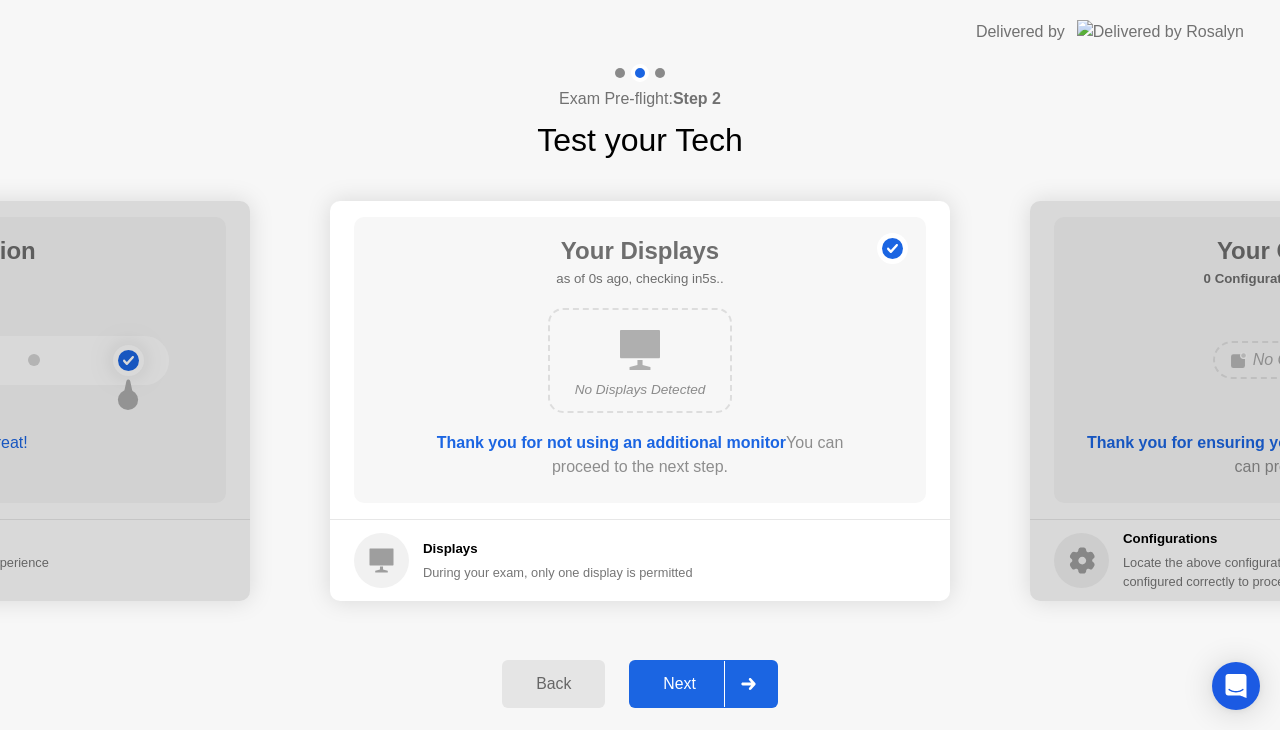 click on "Next" 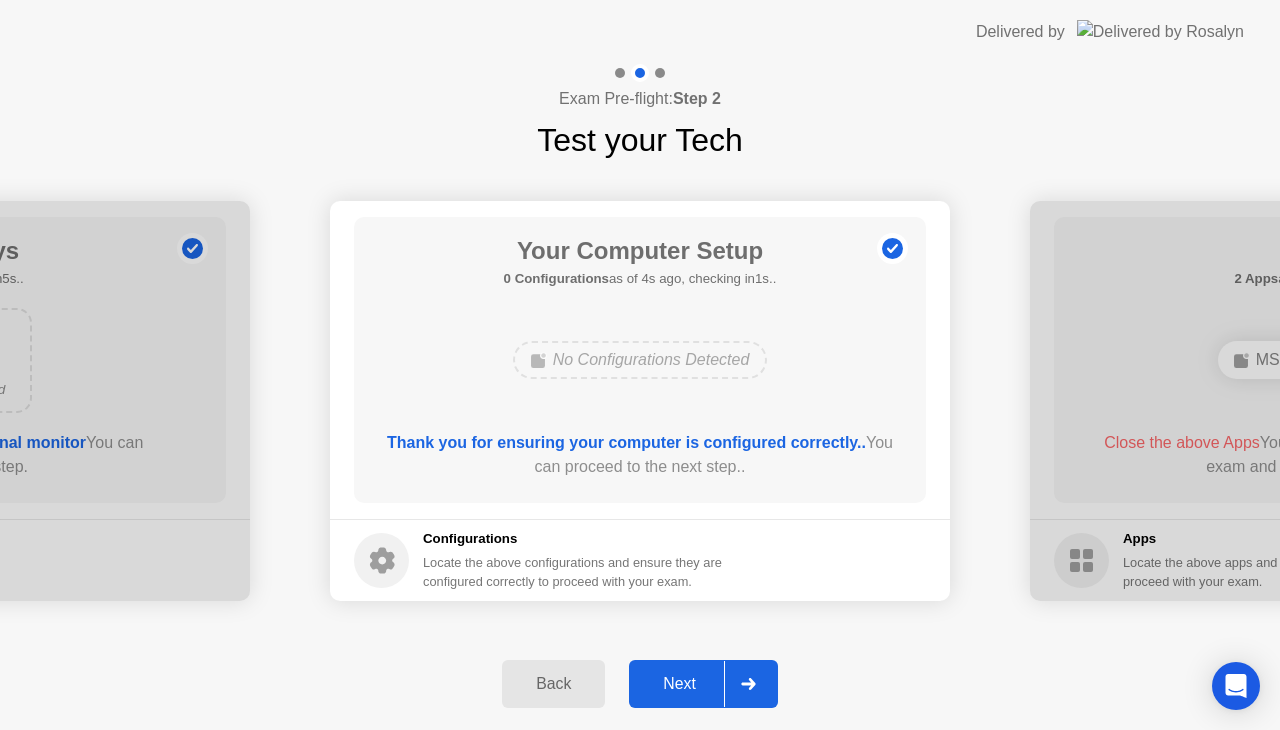 click on "Next" 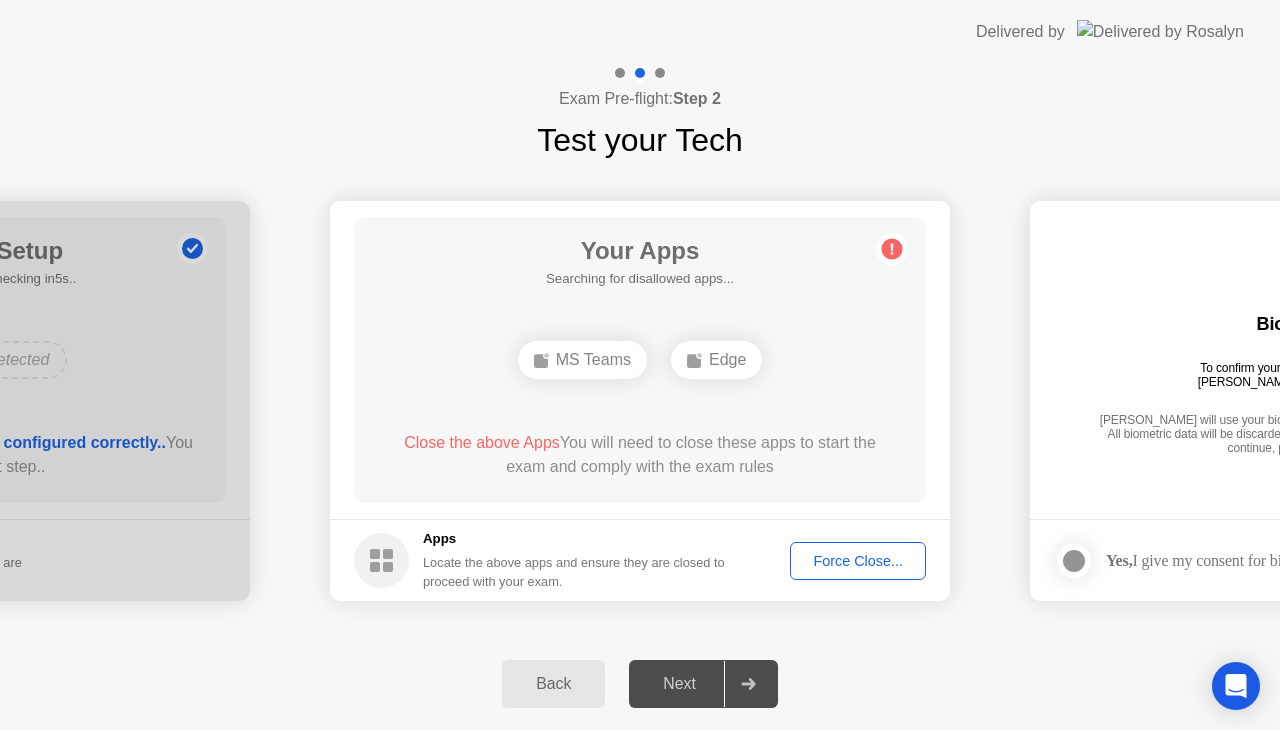 click on "Force Close..." 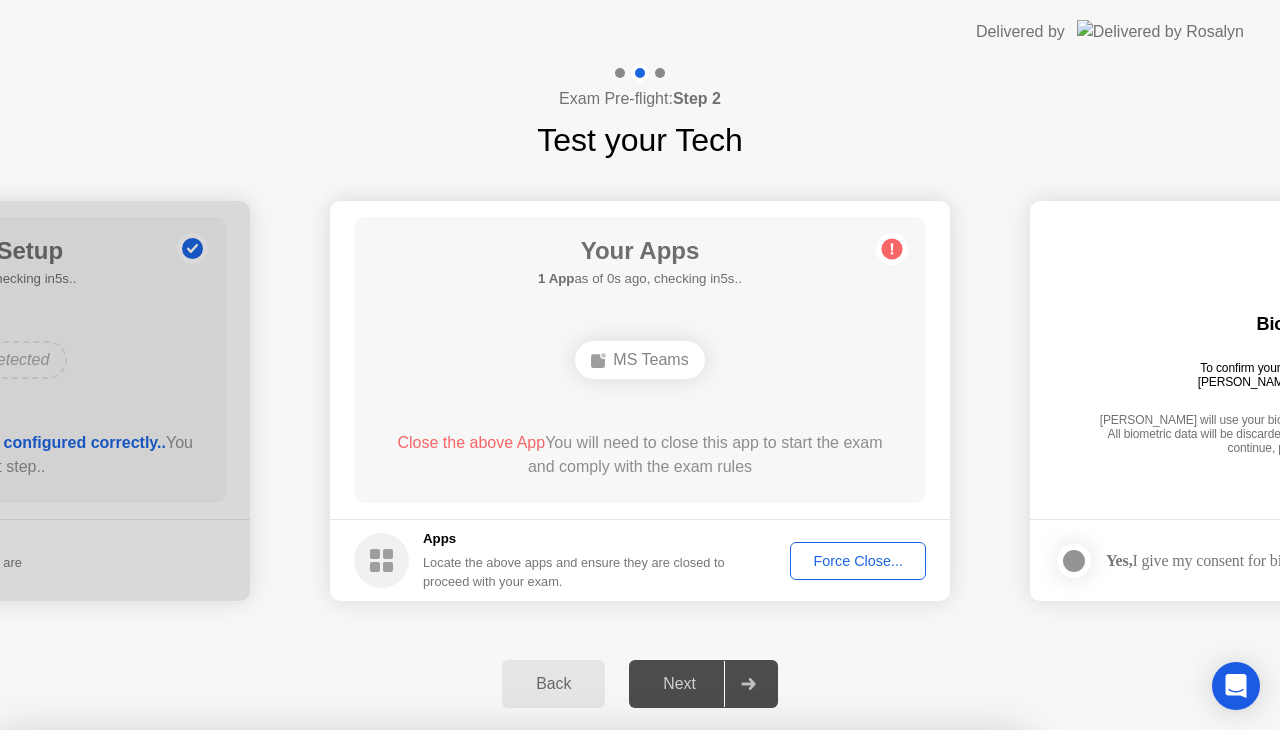 click on "Confirm" at bounding box center [579, 1006] 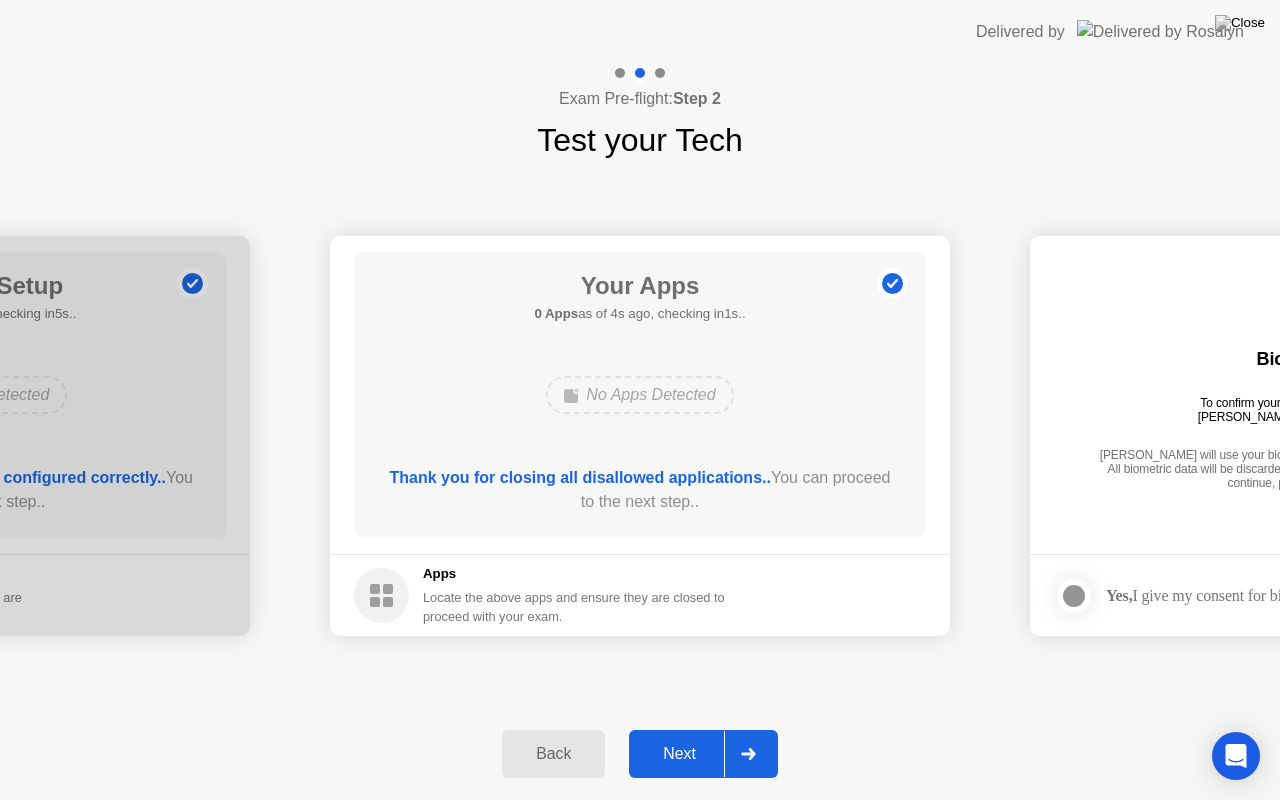 click on "Next" 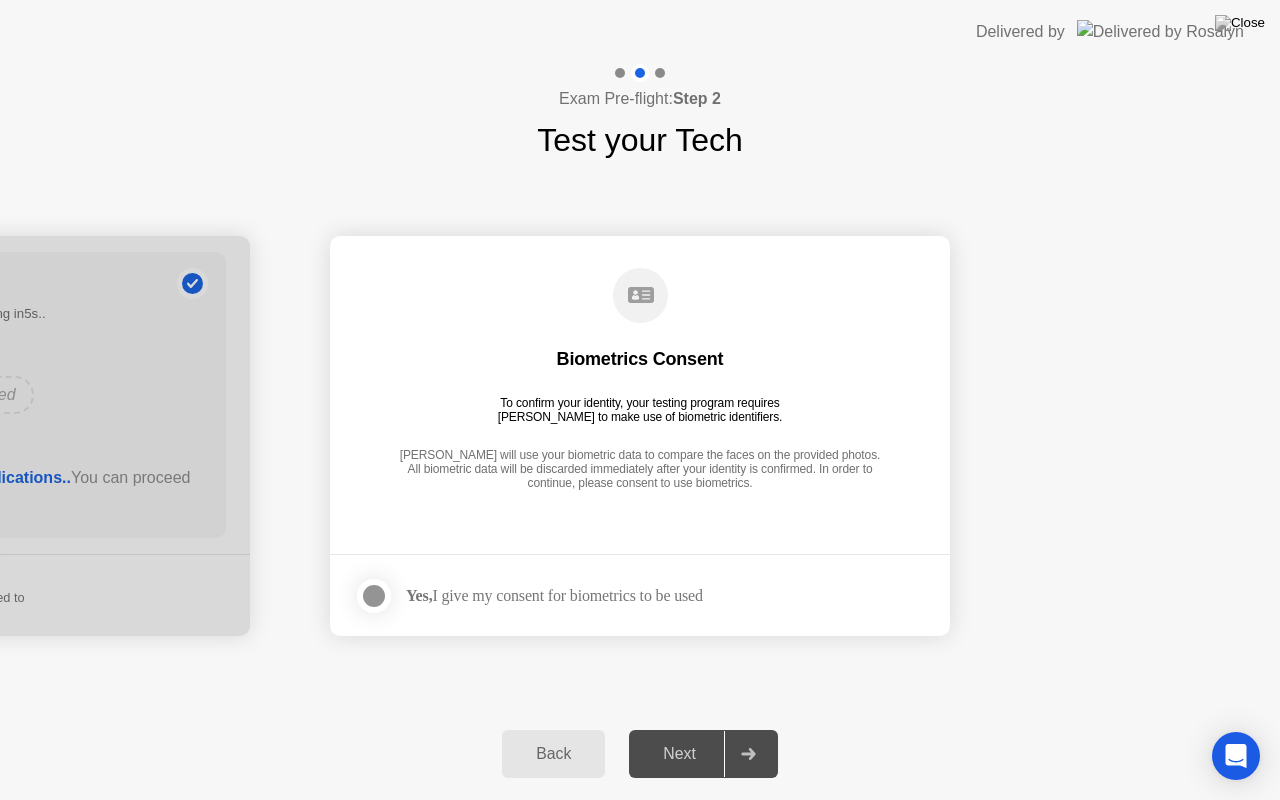 click on "Yes,  I give my consent for biometrics to be used" 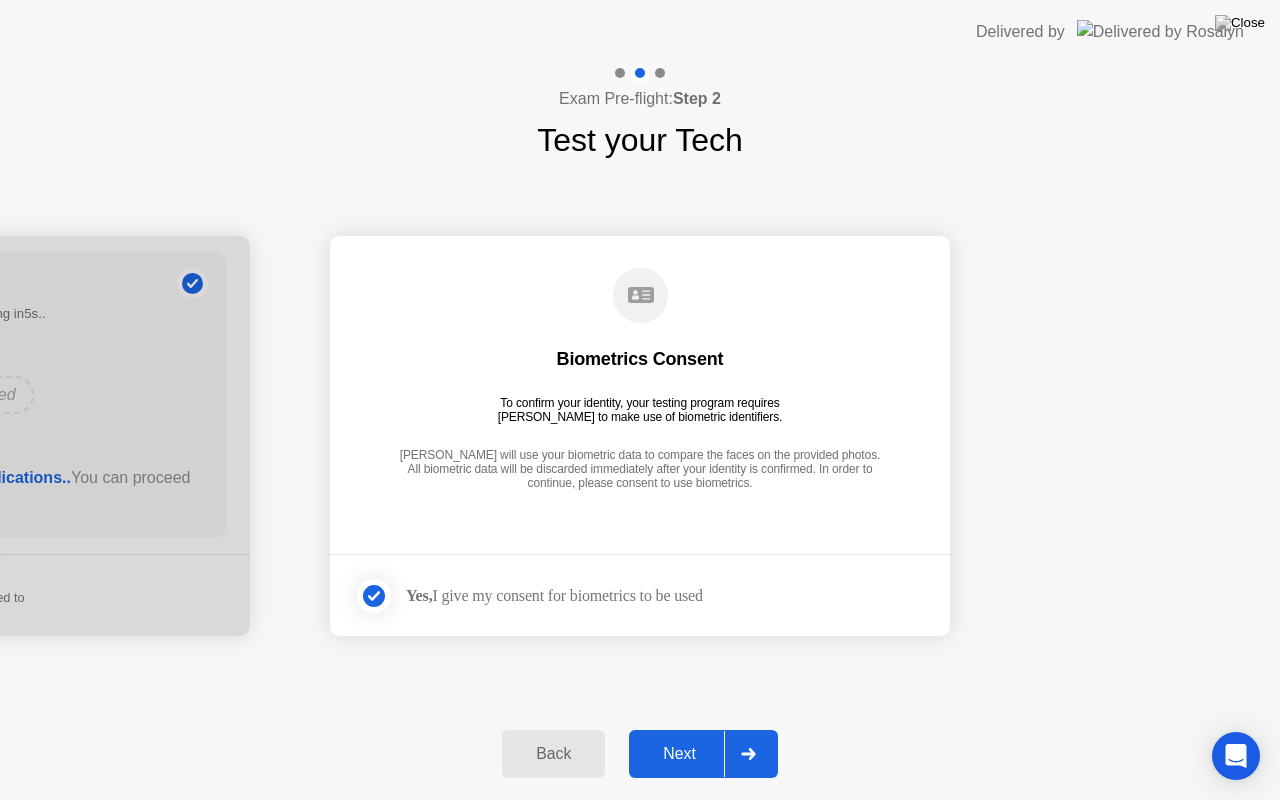 click 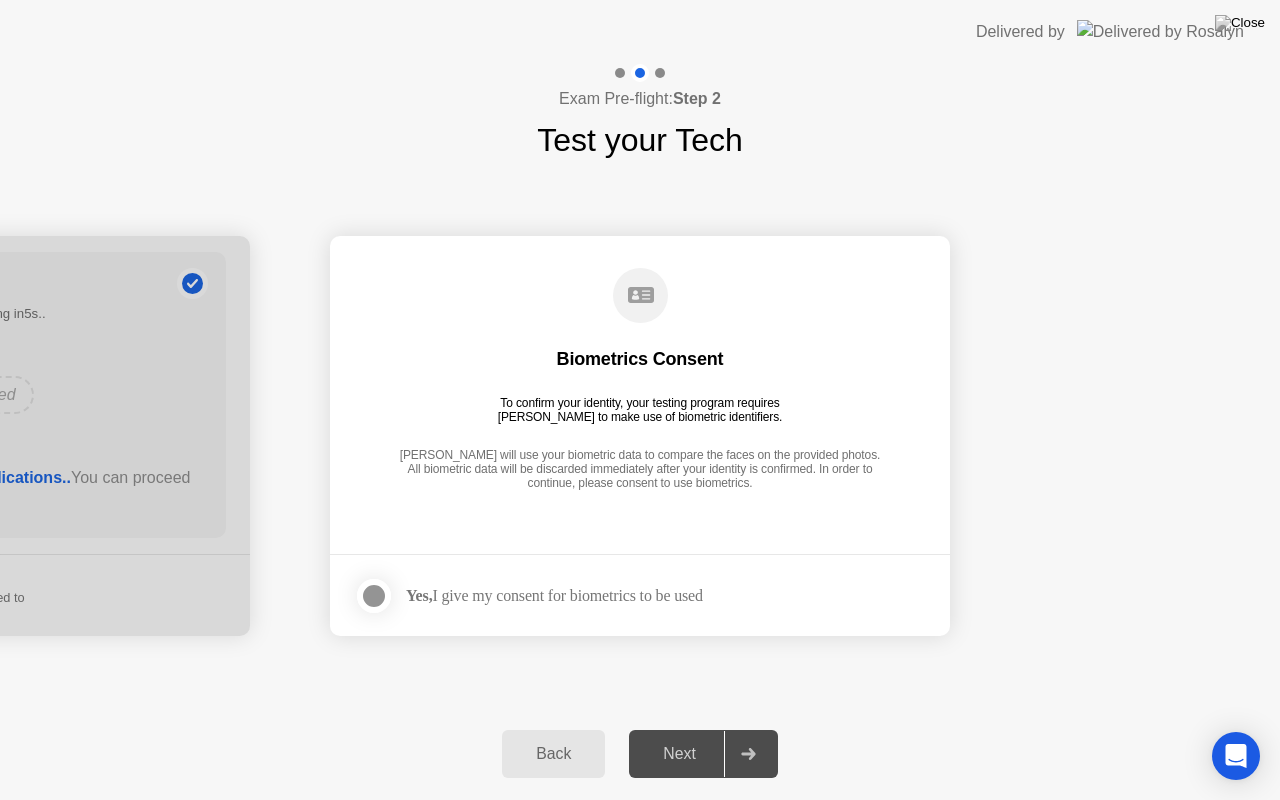 click 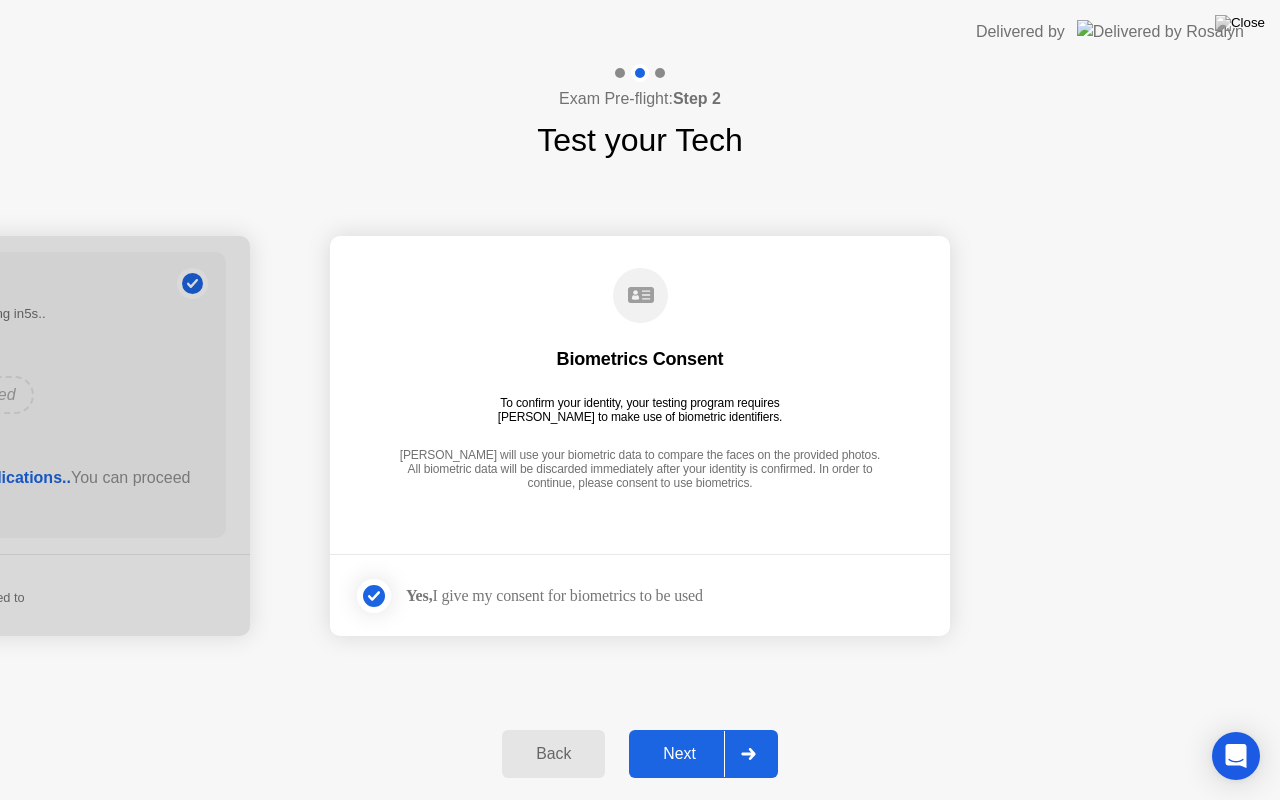 click on "Next" 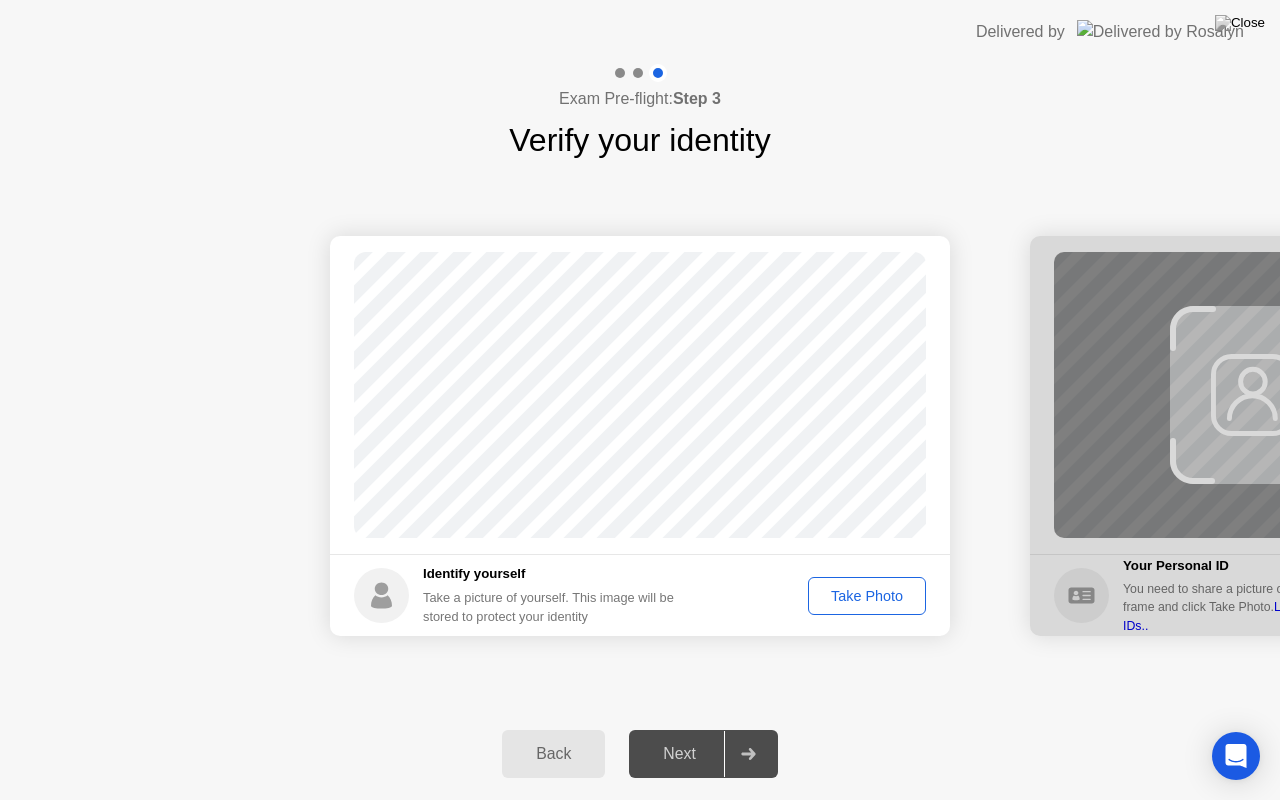 click on "Take Photo" 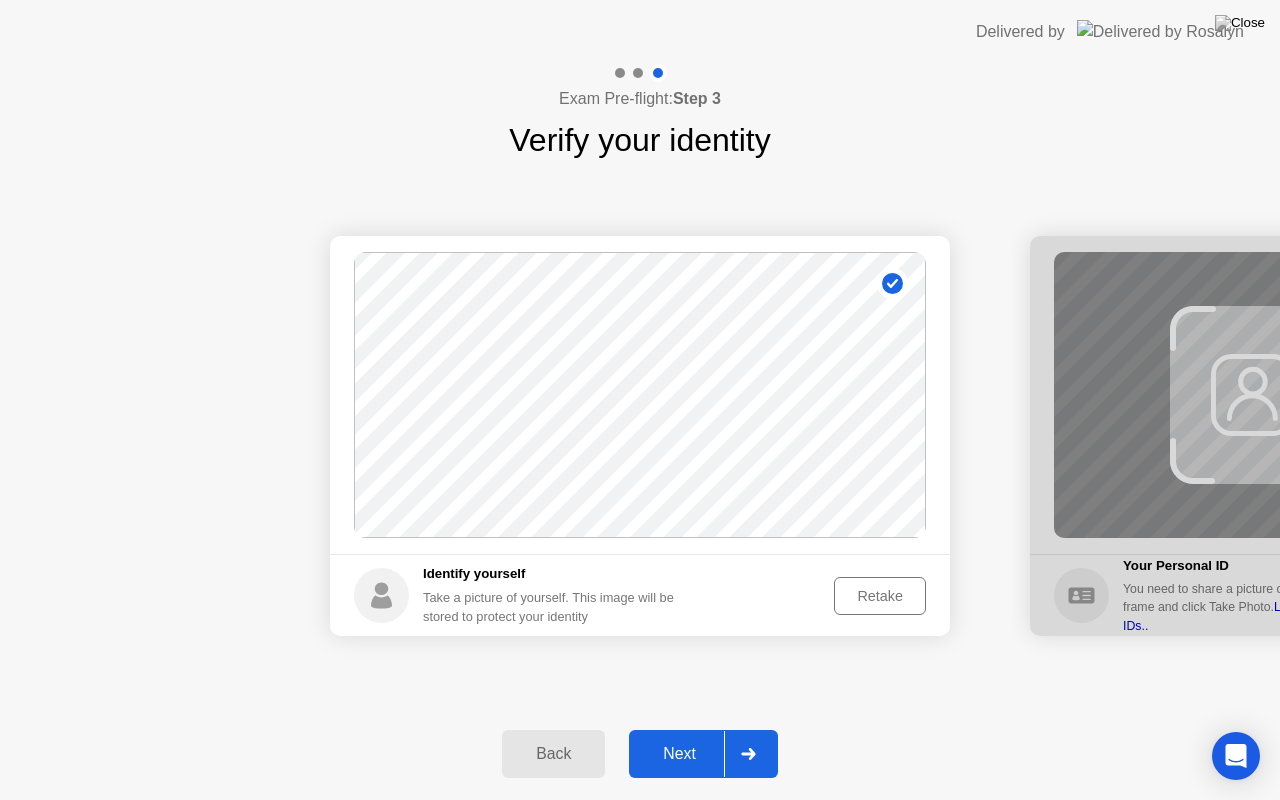 click on "Retake" 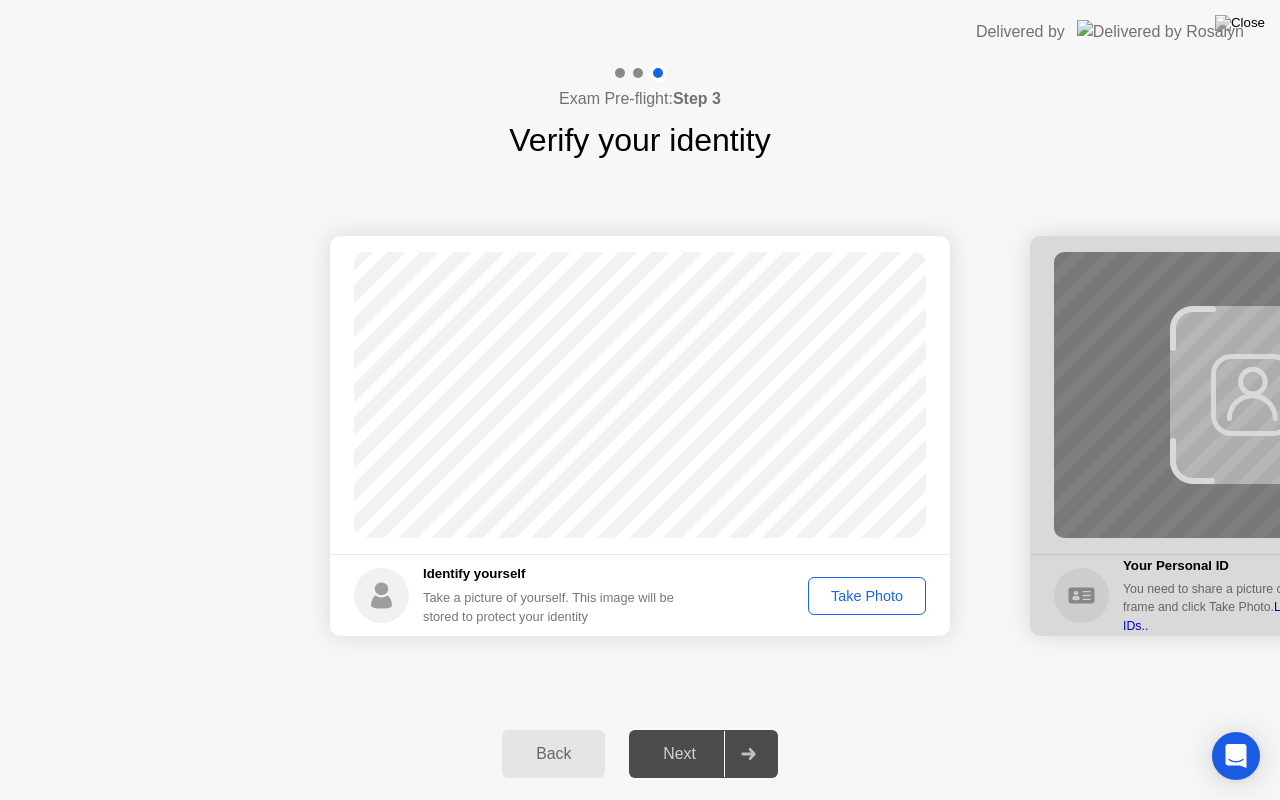 click on "Take Photo" 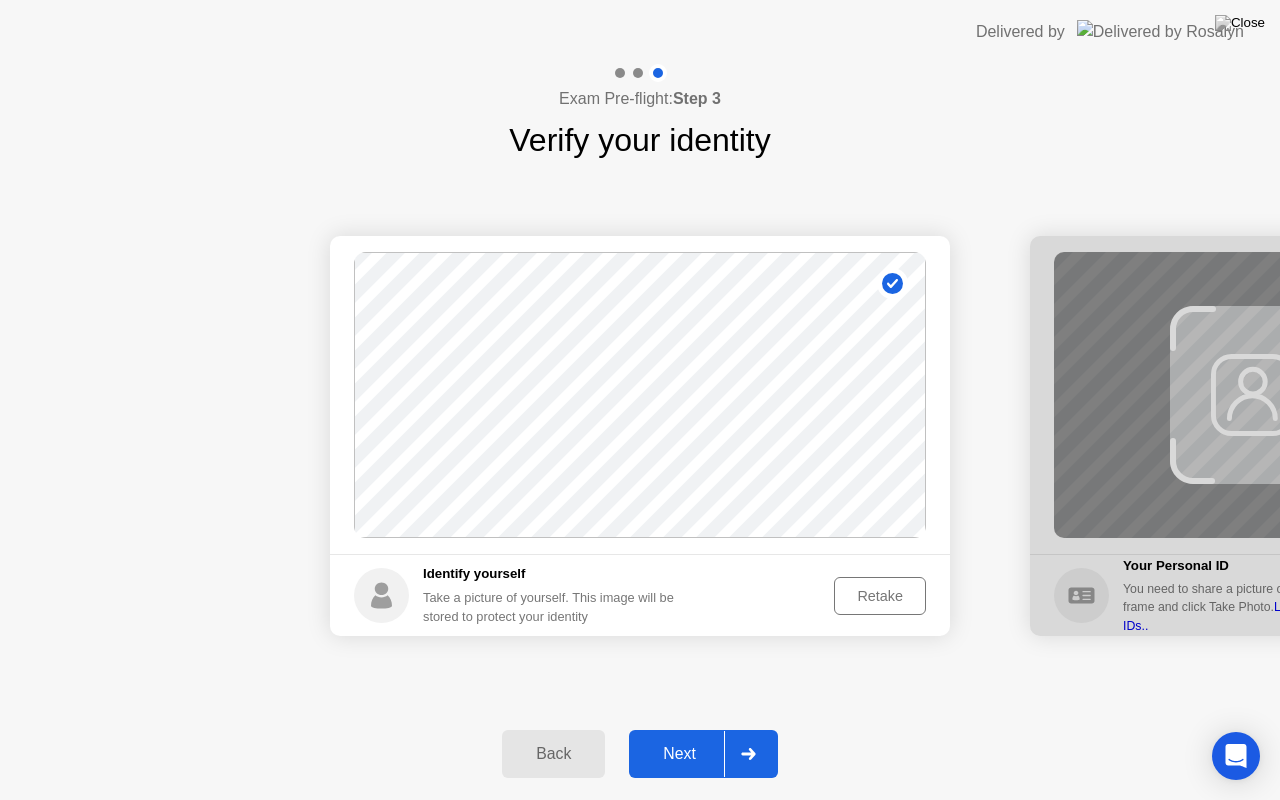 click on "Next" 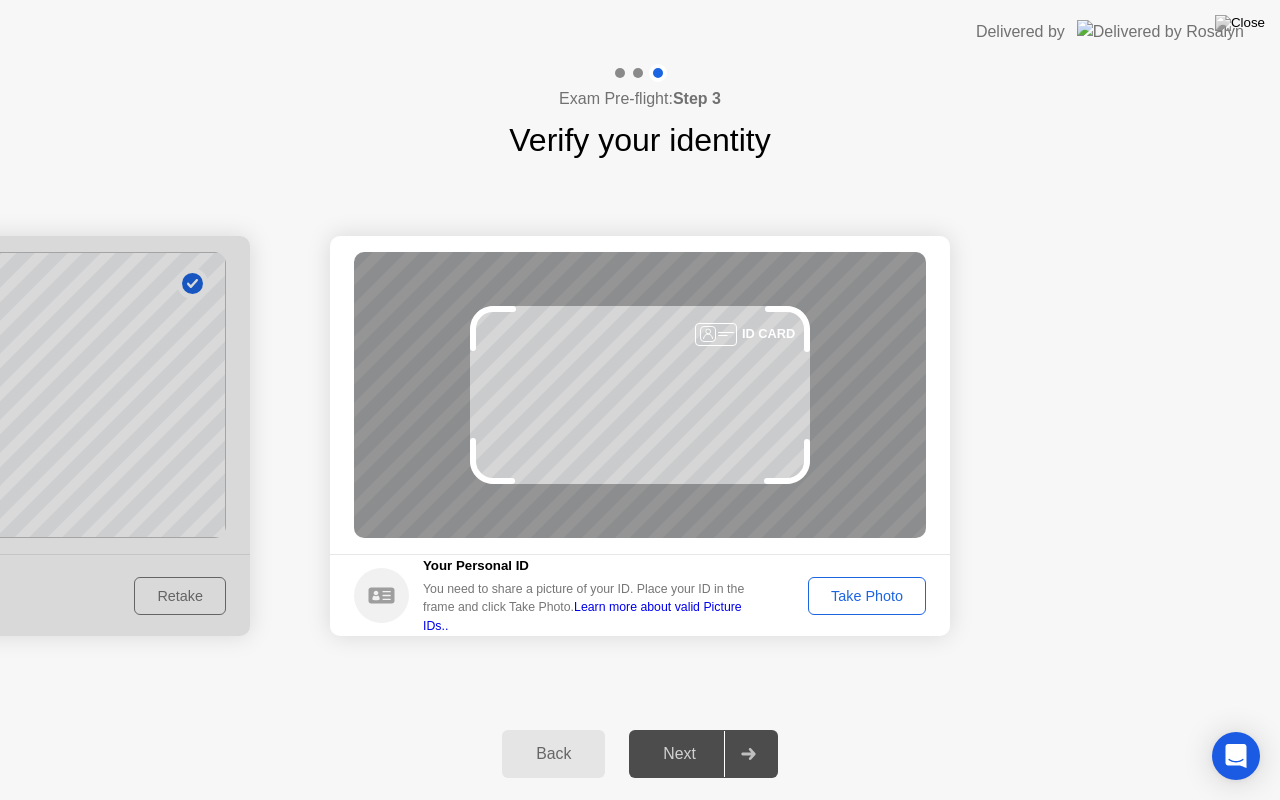 click on "Take Photo" 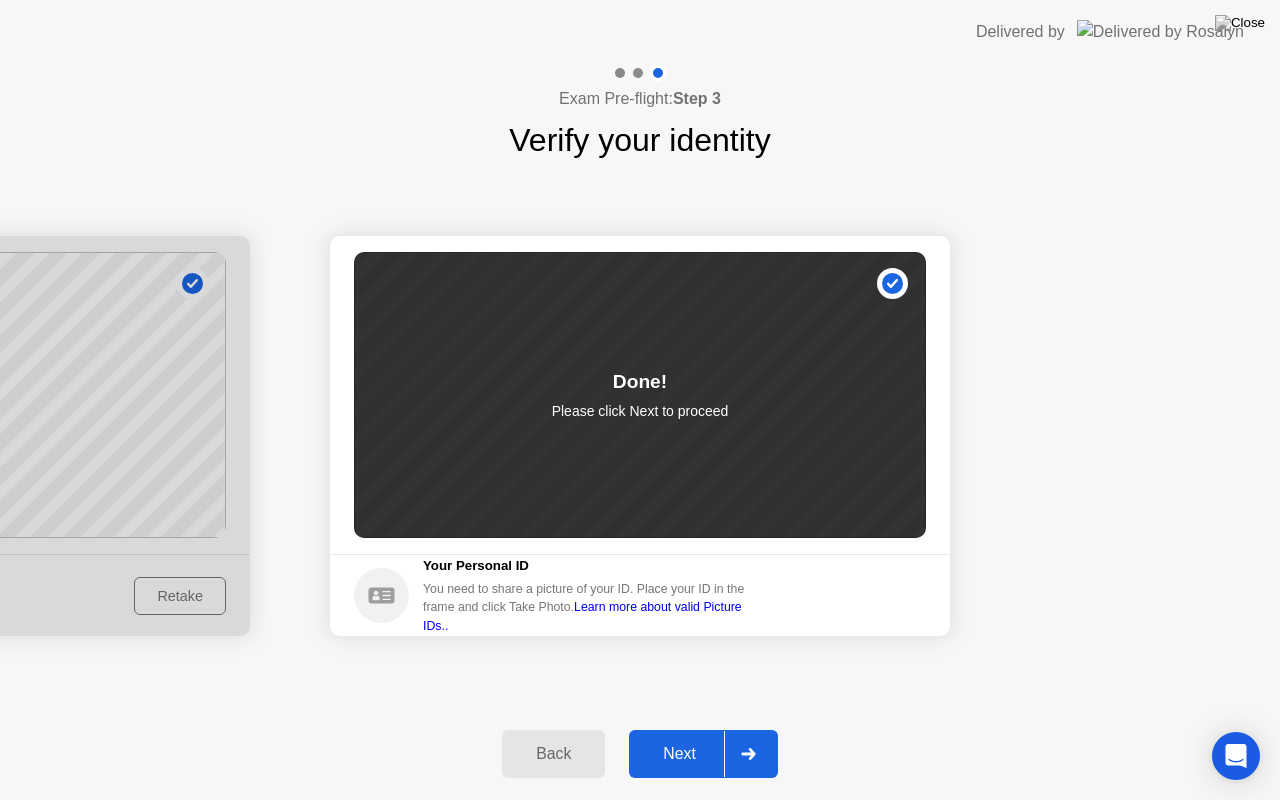 click on "Next" 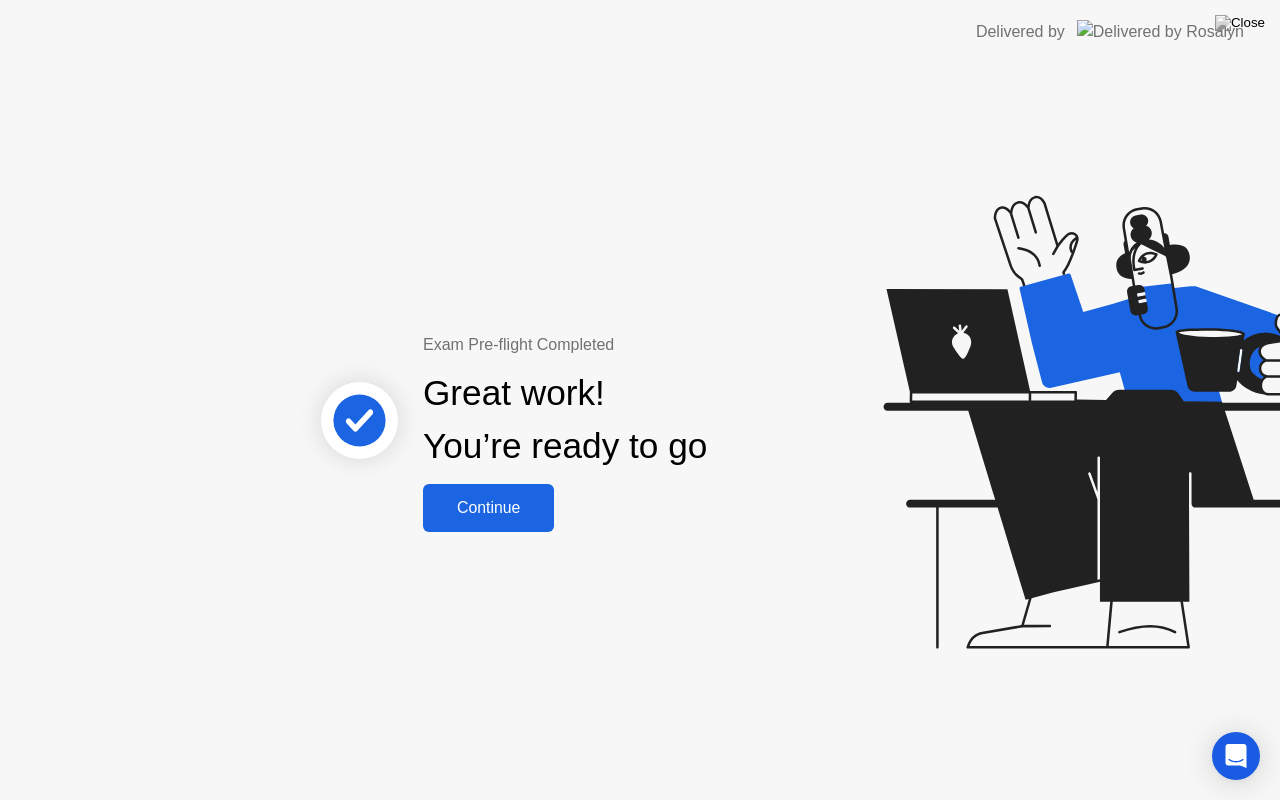 click on "Continue" 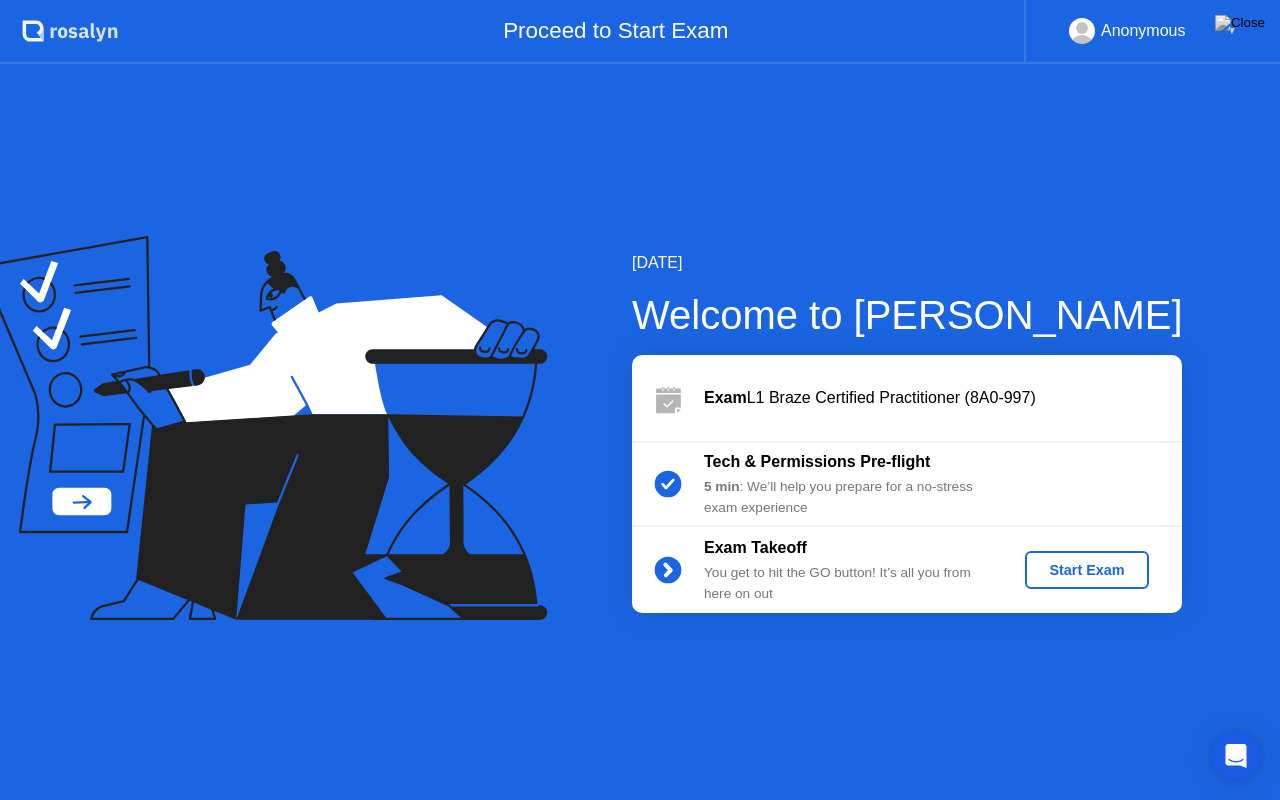 click on "Start Exam" 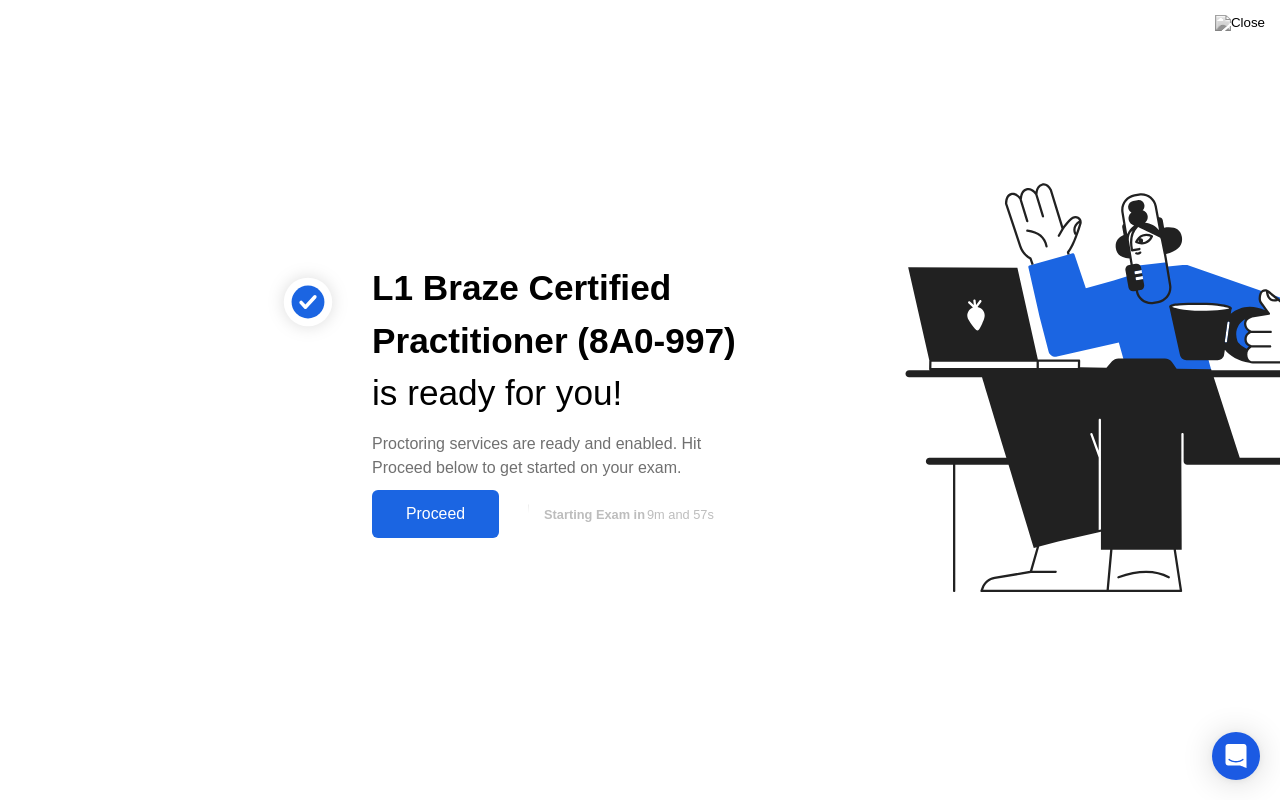 click on "Proceed" 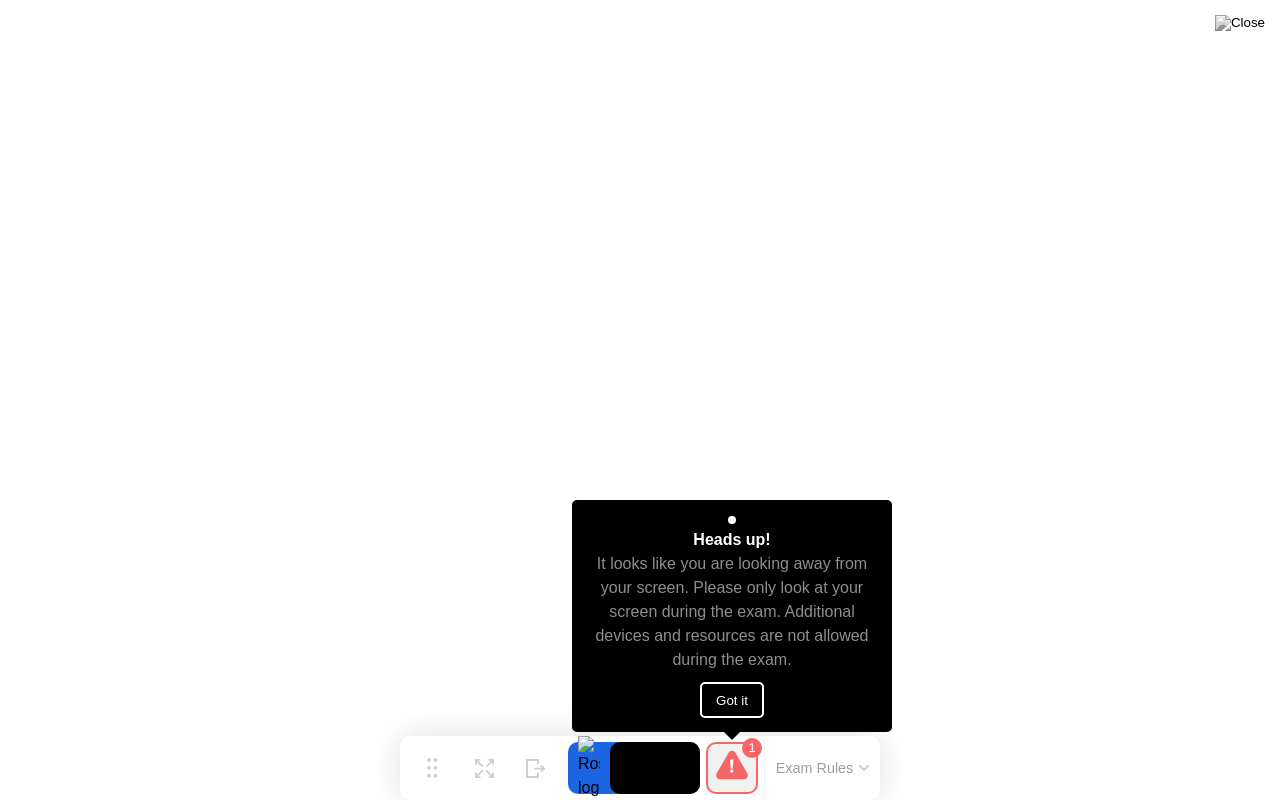 click on "Got it" 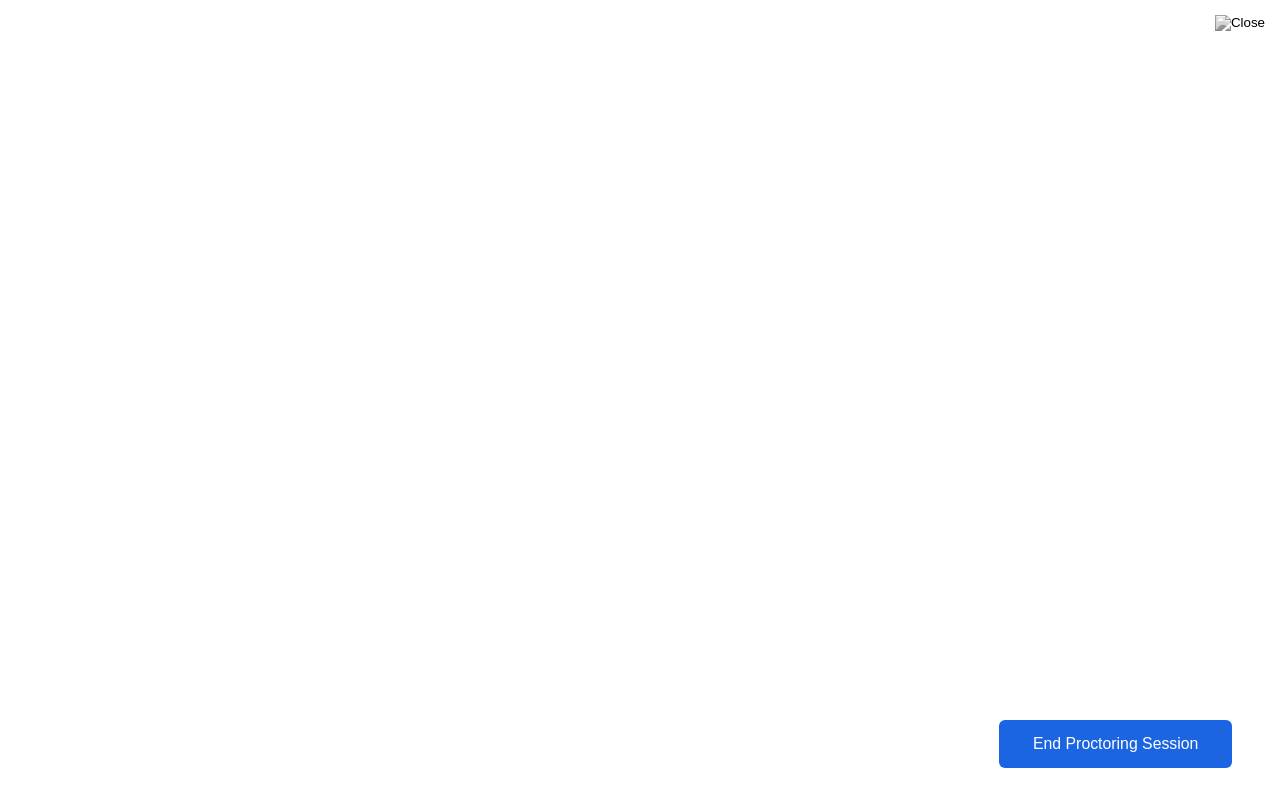 click on "End Proctoring Session" 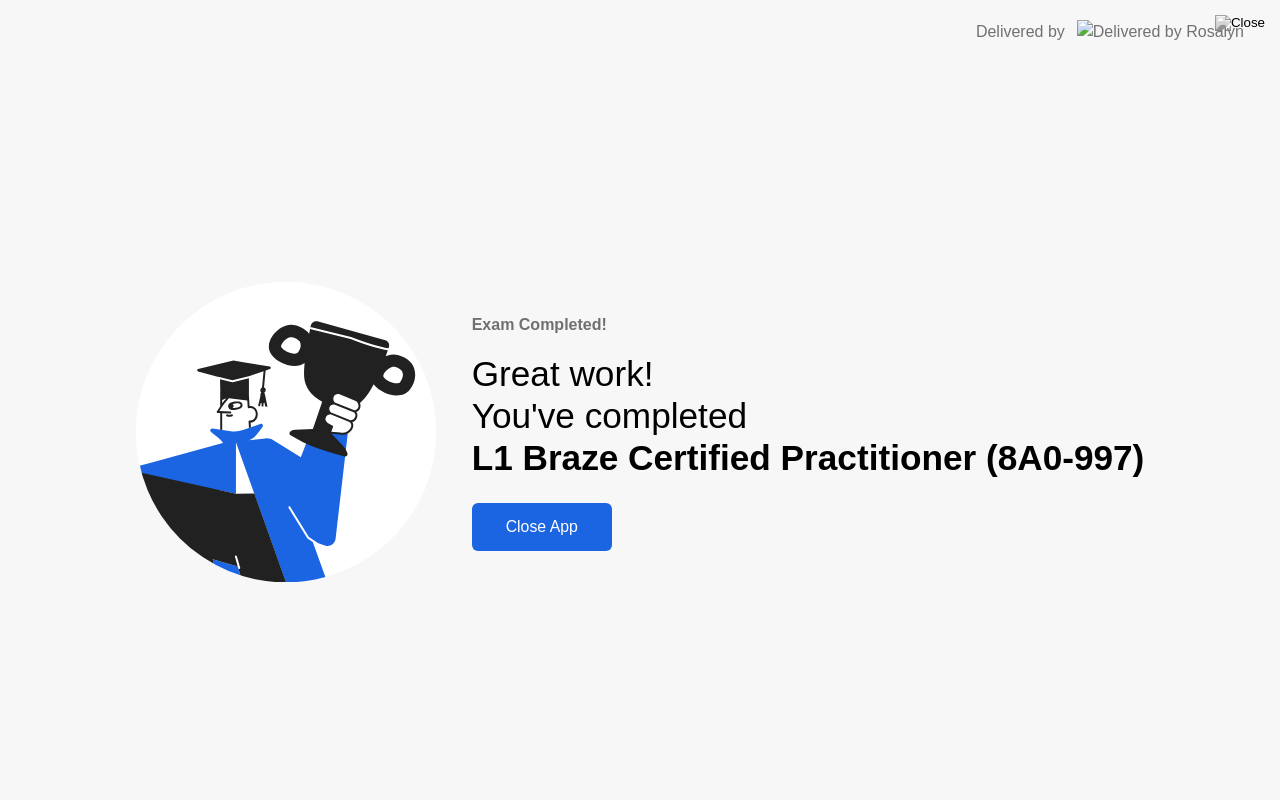 click on "Close App" 